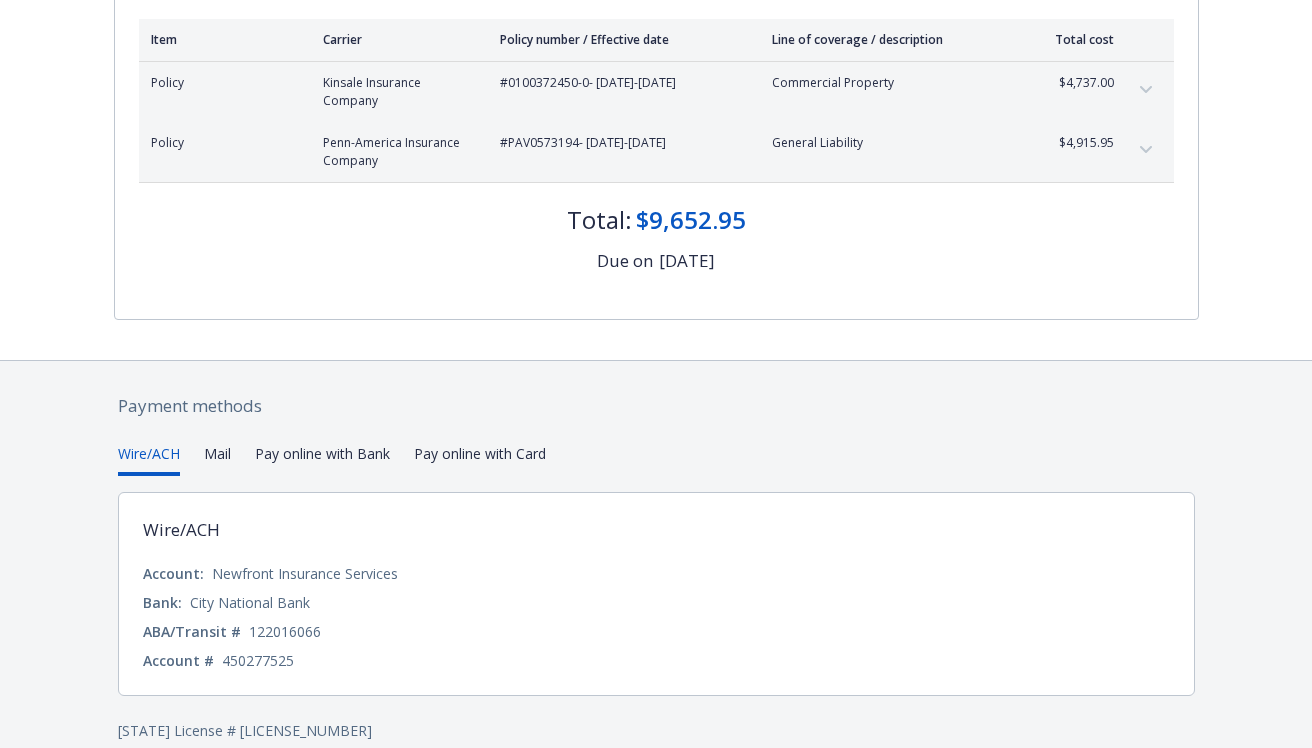 scroll, scrollTop: 292, scrollLeft: 0, axis: vertical 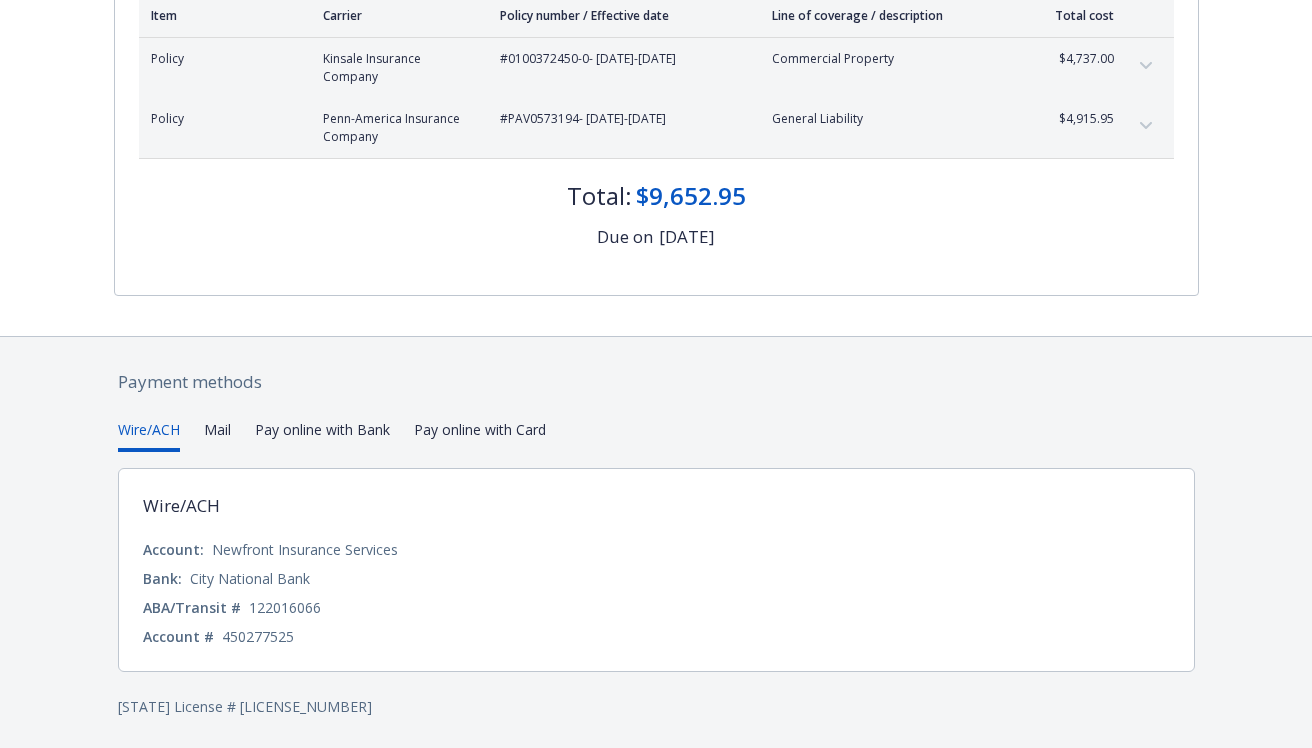 click on "Pay online with Bank" at bounding box center [322, 435] 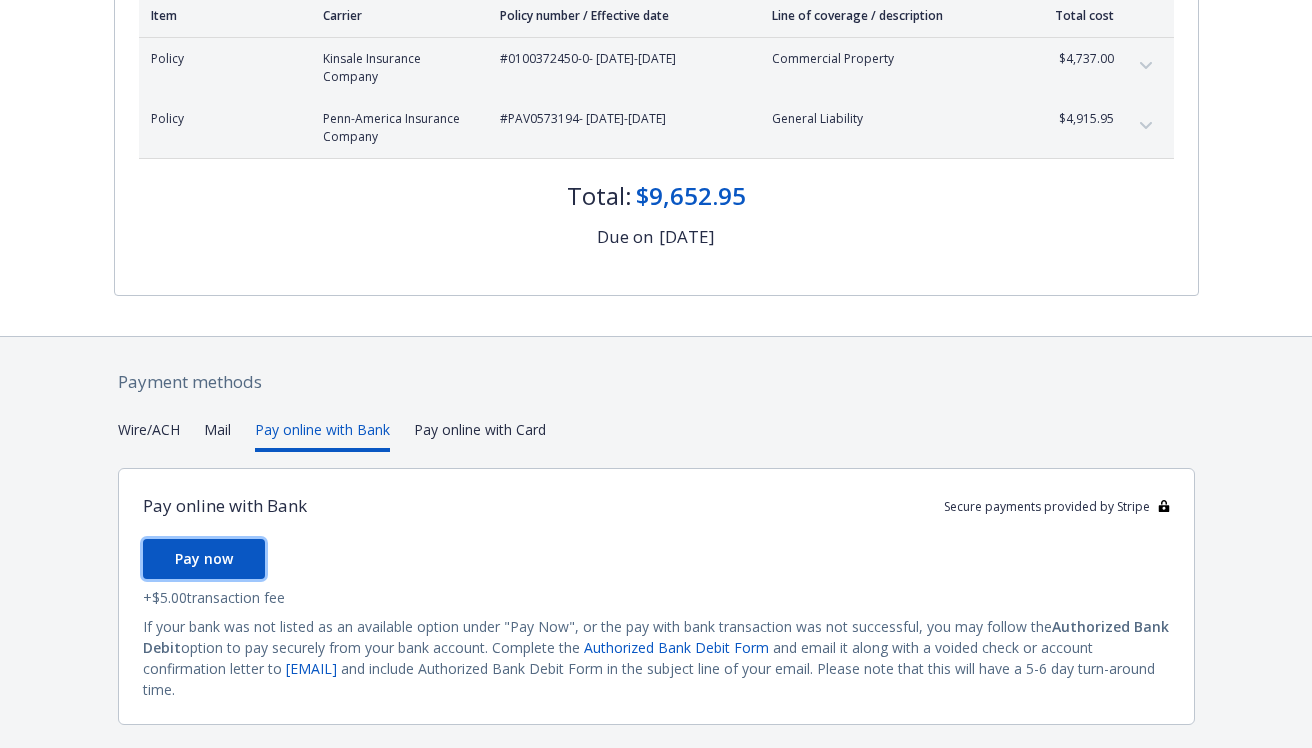 click on "Pay now" at bounding box center (204, 558) 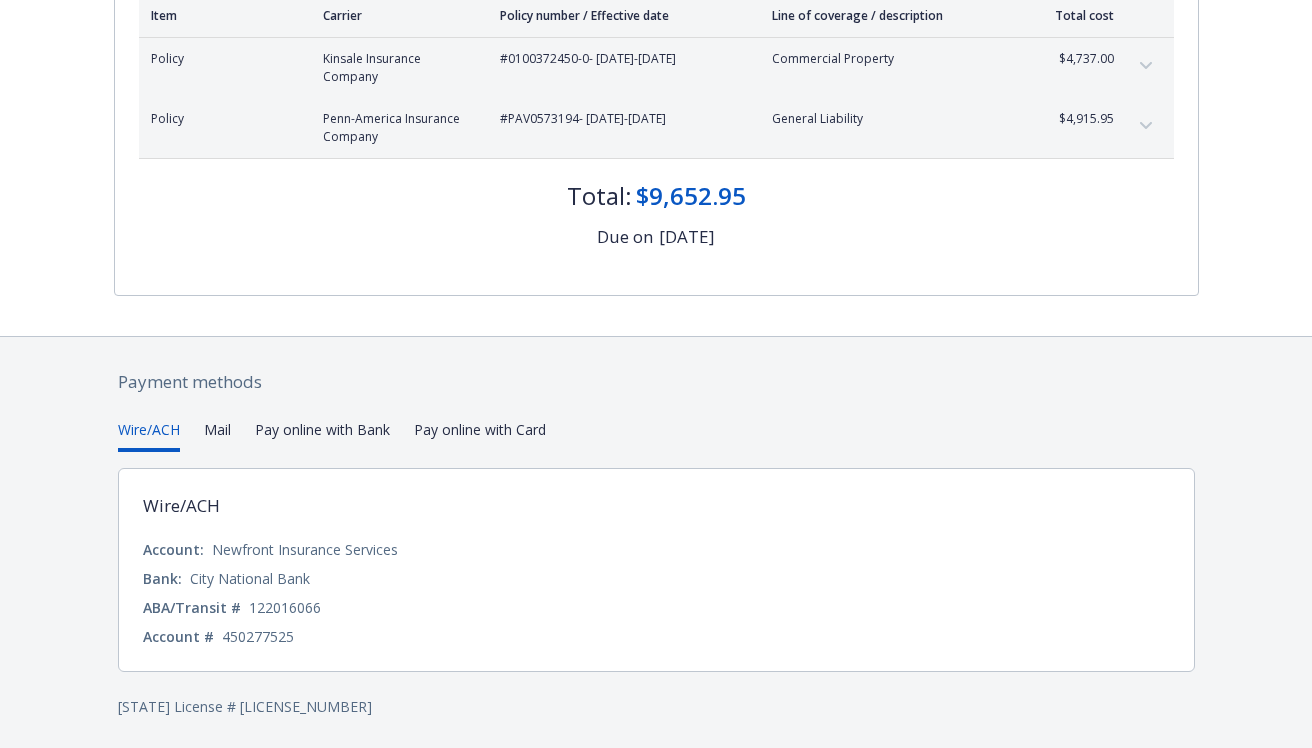 click on "Wire/ACH" at bounding box center (149, 435) 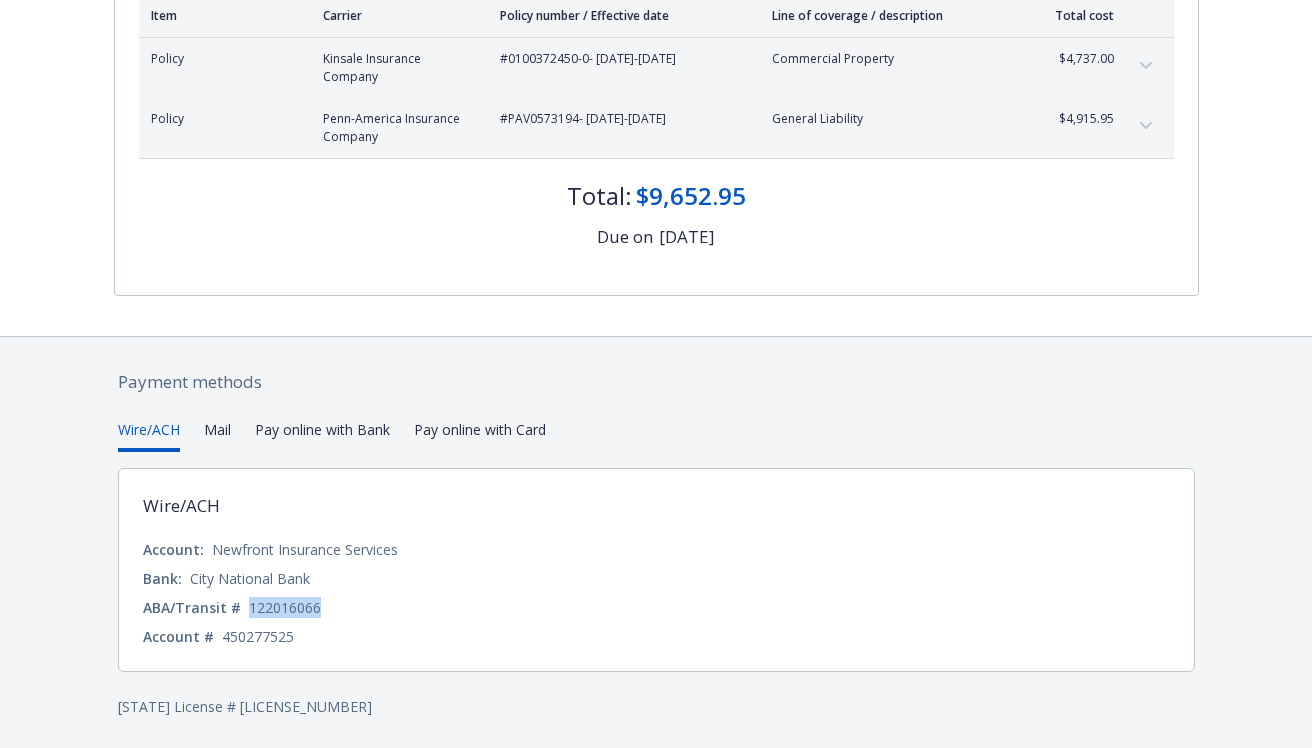 click on "122016066" at bounding box center [285, 607] 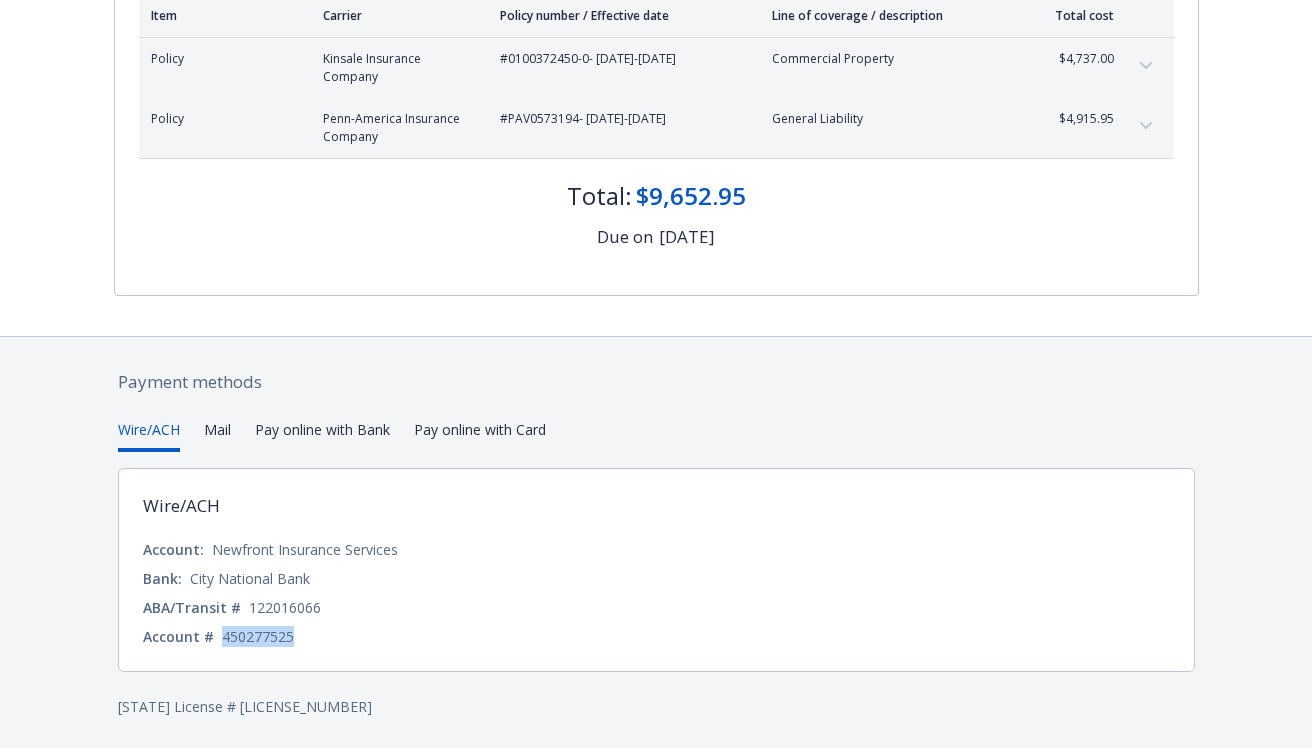 click on "450277525" at bounding box center (258, 636) 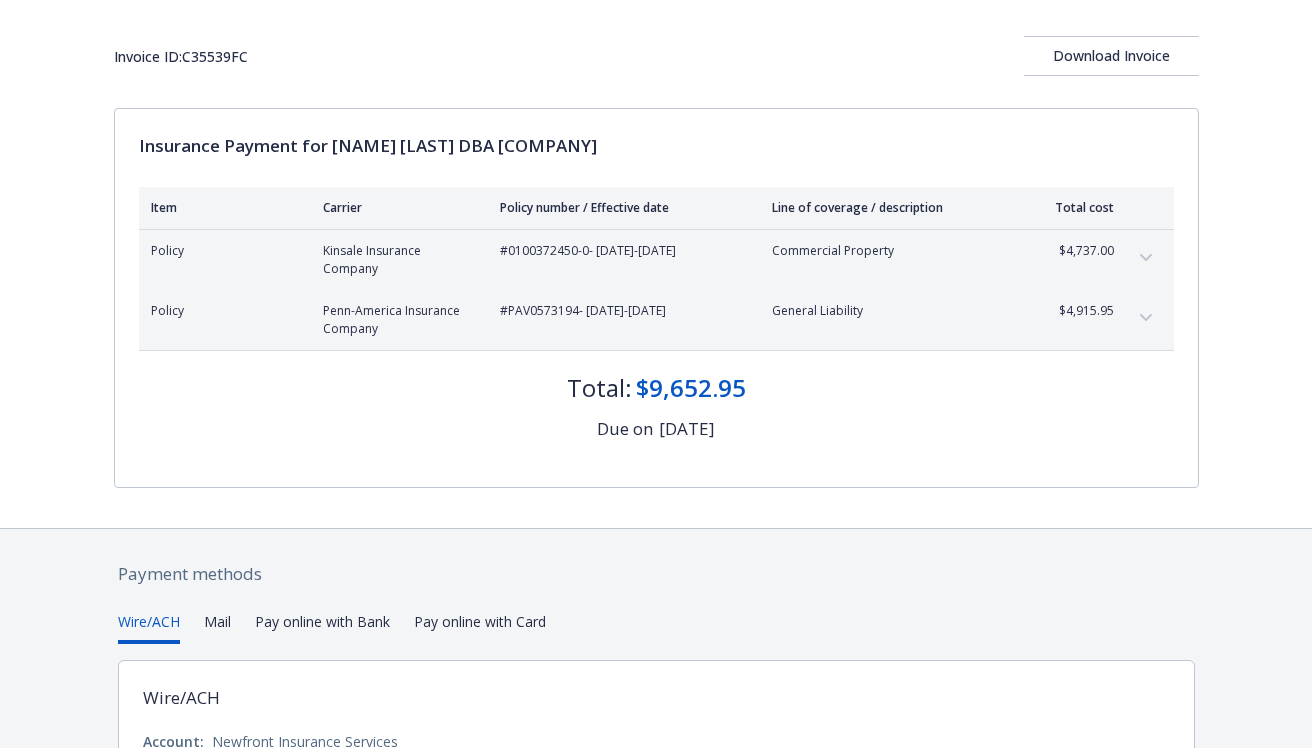 scroll, scrollTop: 0, scrollLeft: 0, axis: both 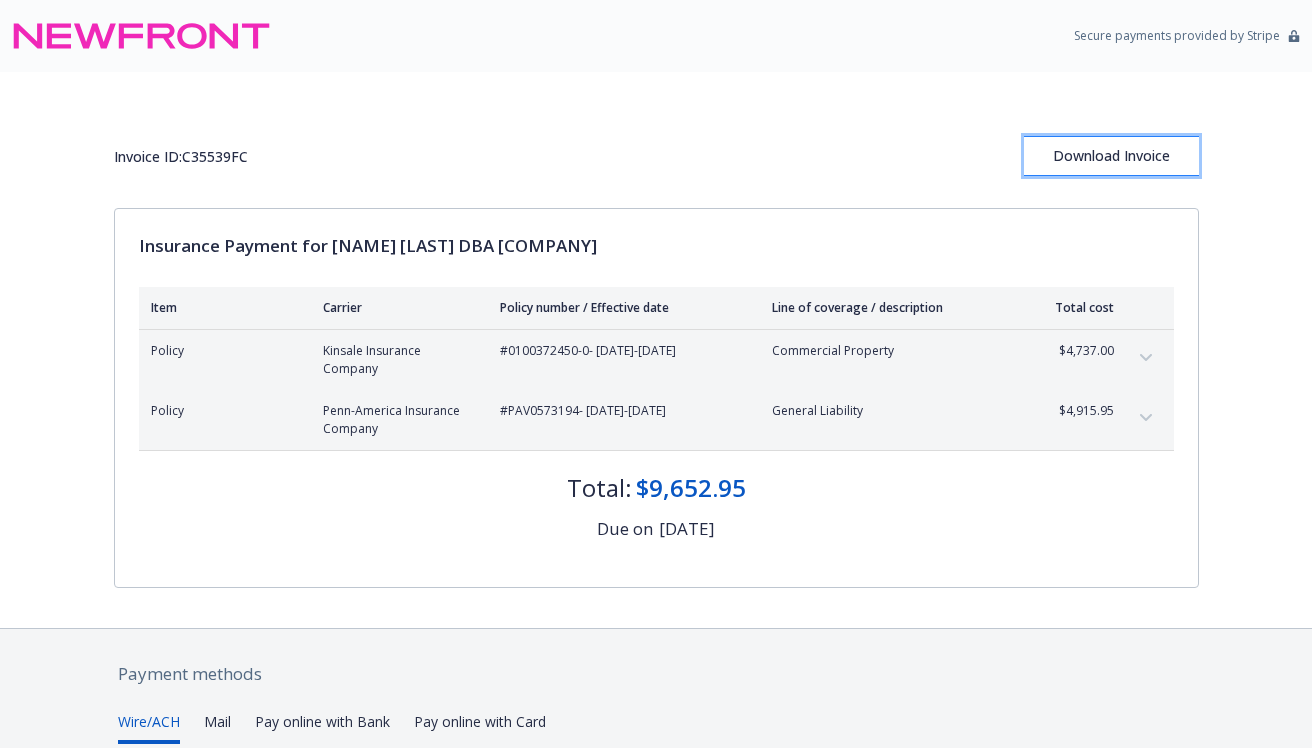 click on "Download Invoice" at bounding box center (1111, 156) 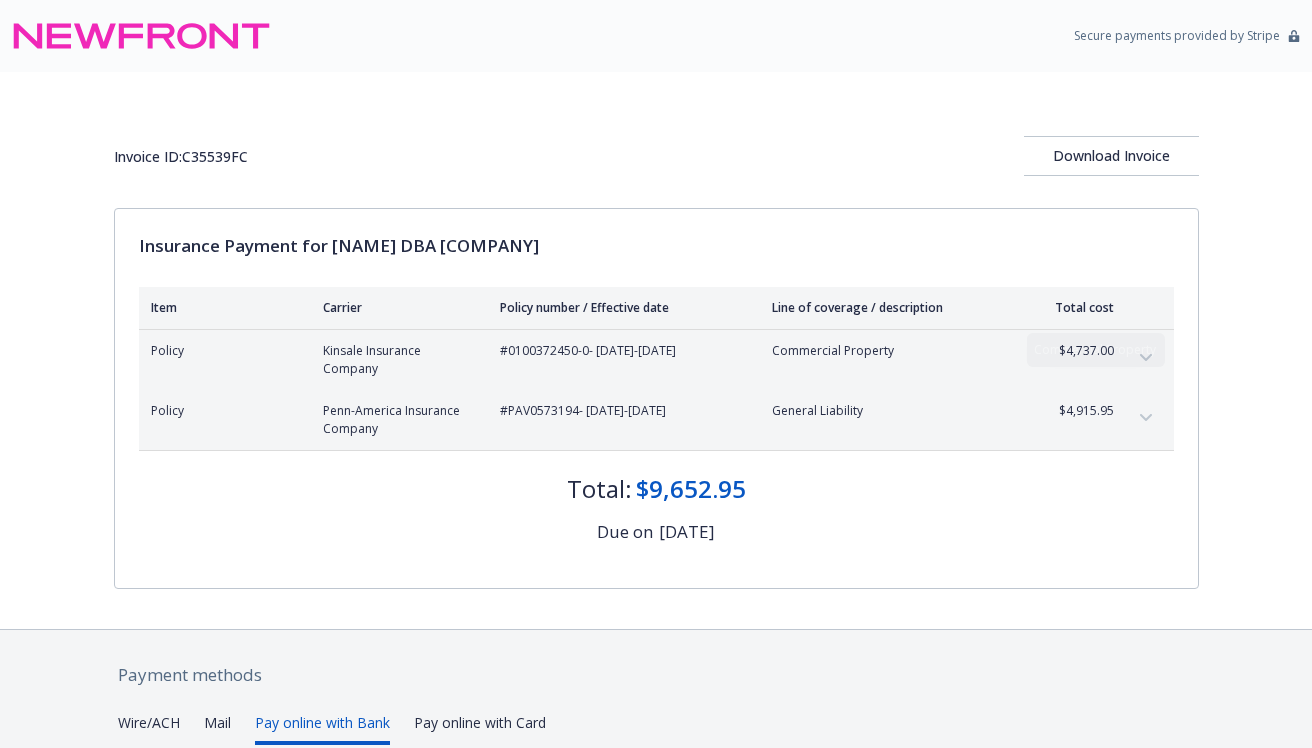 scroll, scrollTop: 0, scrollLeft: 0, axis: both 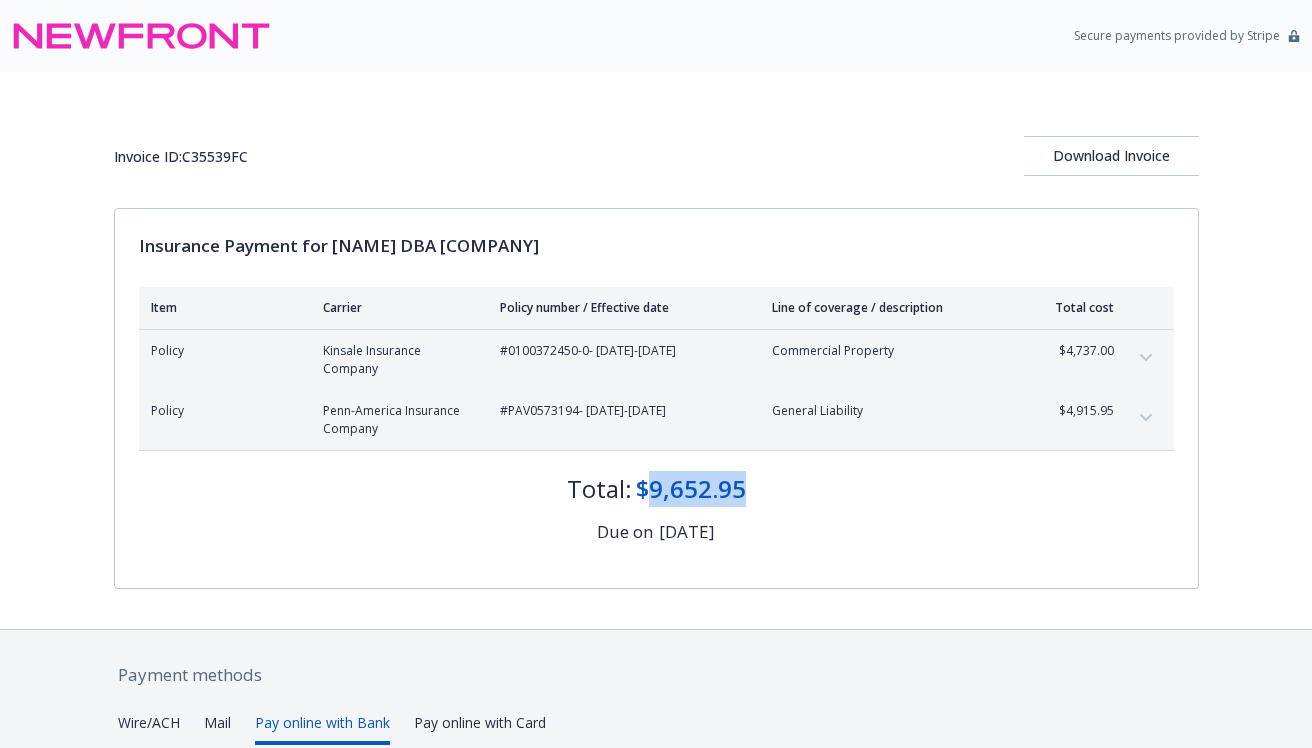drag, startPoint x: 752, startPoint y: 489, endPoint x: 649, endPoint y: 490, distance: 103.00485 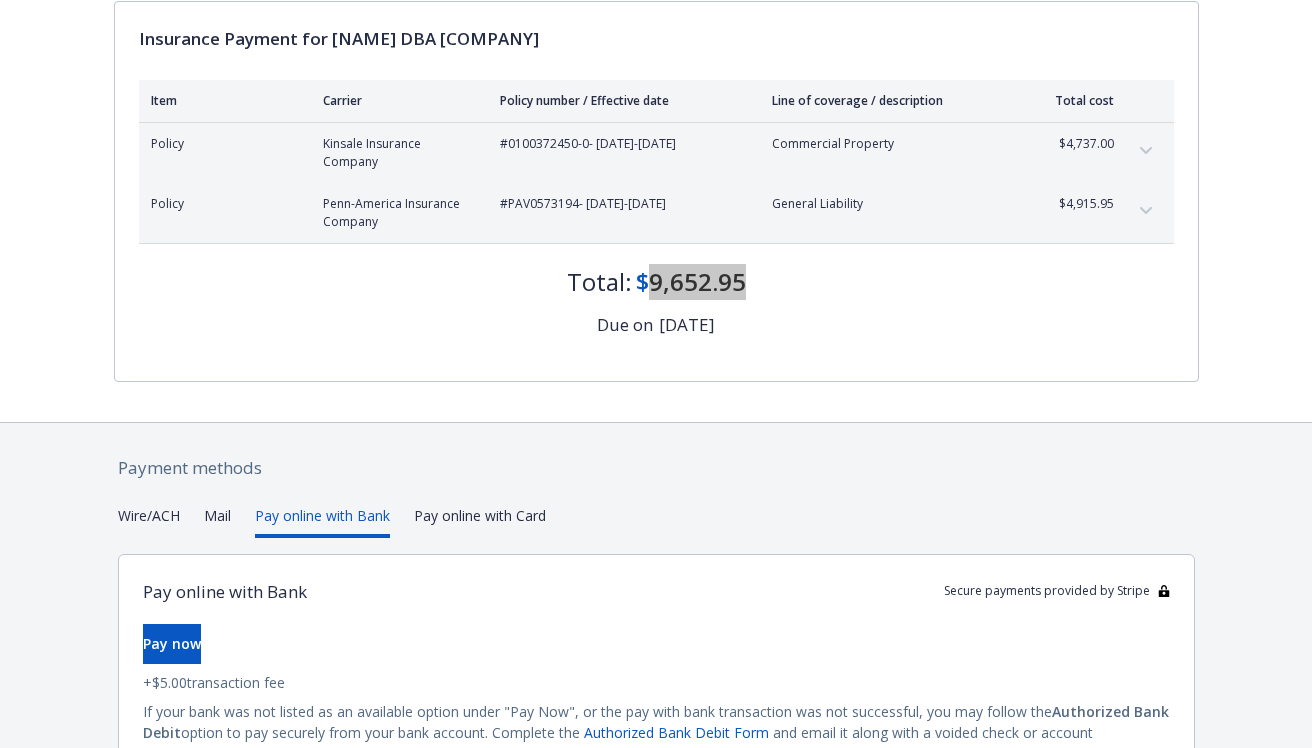 scroll, scrollTop: 0, scrollLeft: 0, axis: both 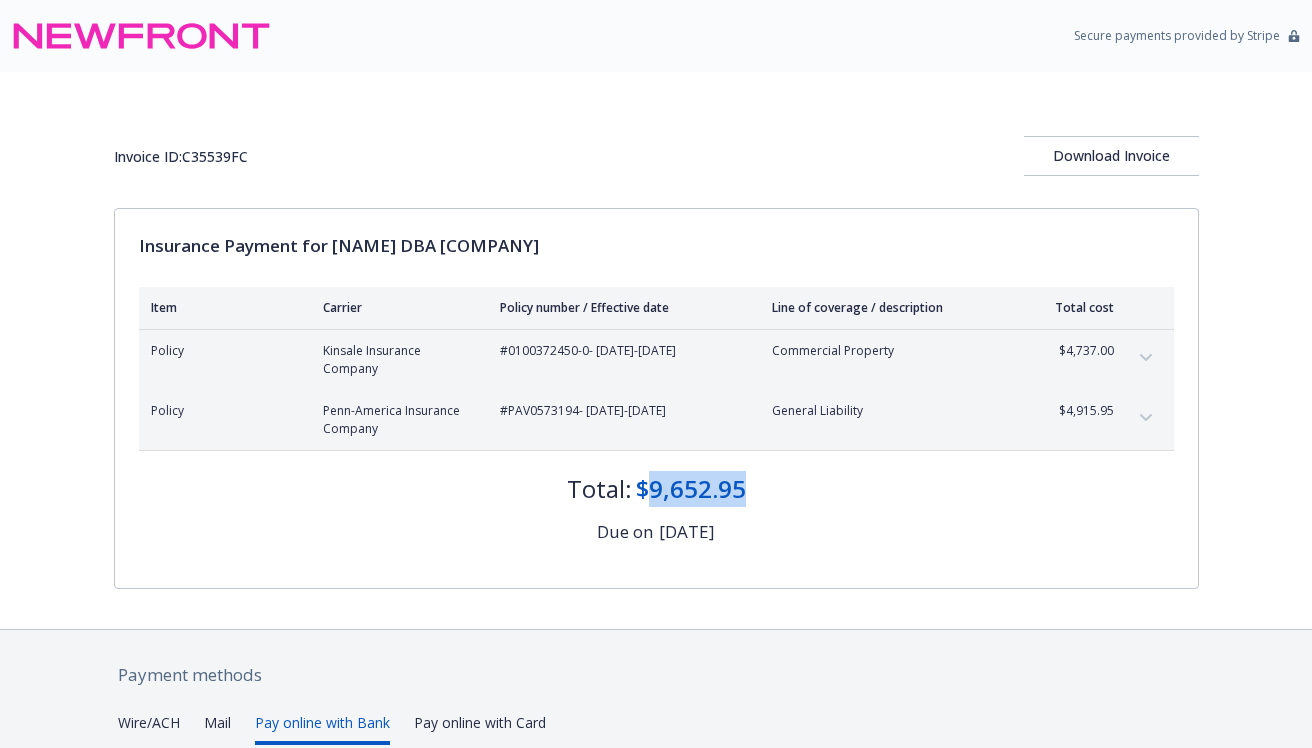 click on "Invoice ID:  C35539FC" at bounding box center [181, 156] 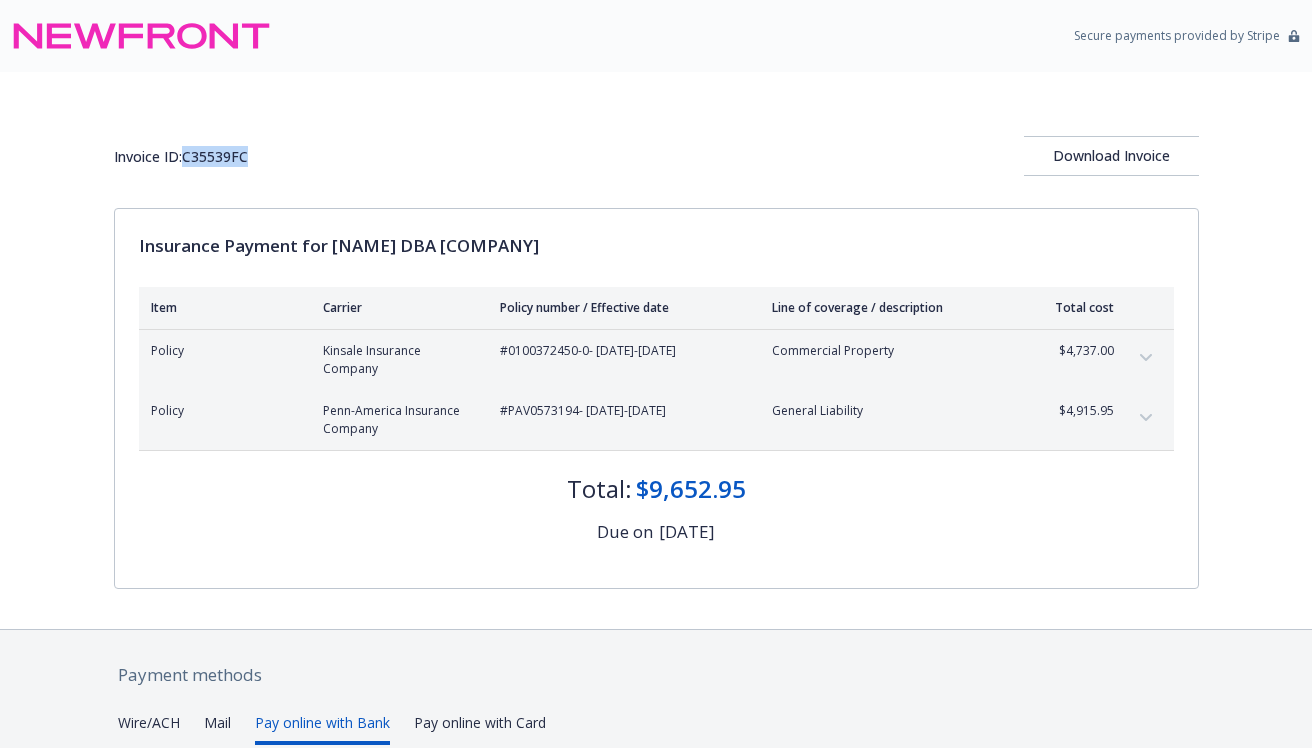 click on "Invoice ID:  C35539FC" at bounding box center [181, 156] 